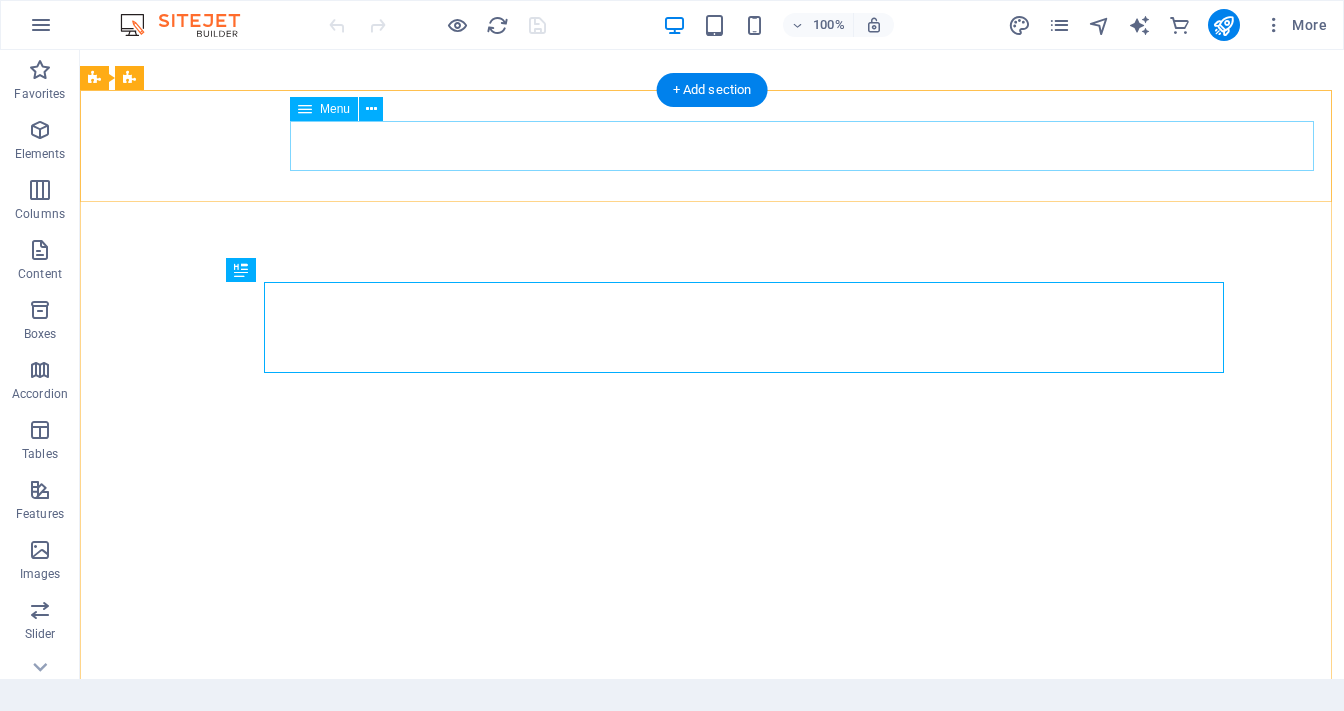 scroll, scrollTop: 0, scrollLeft: 0, axis: both 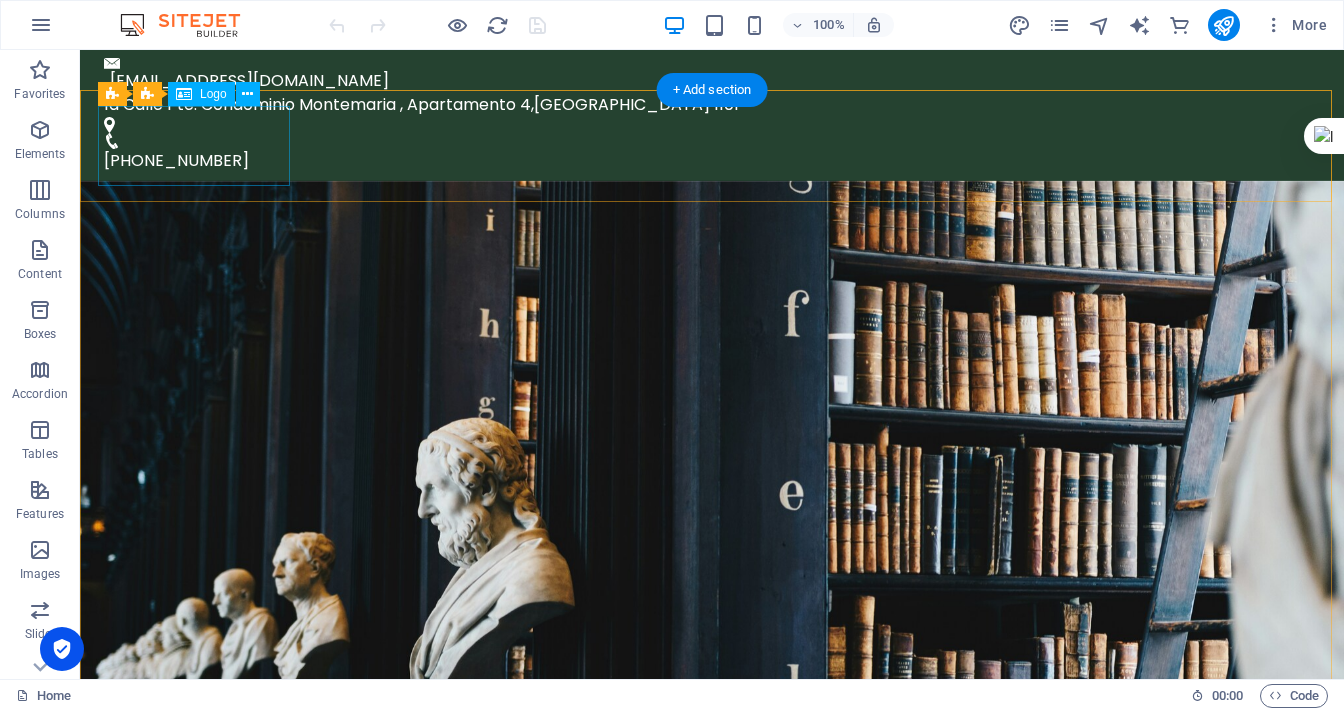 click at bounding box center [712, 993] 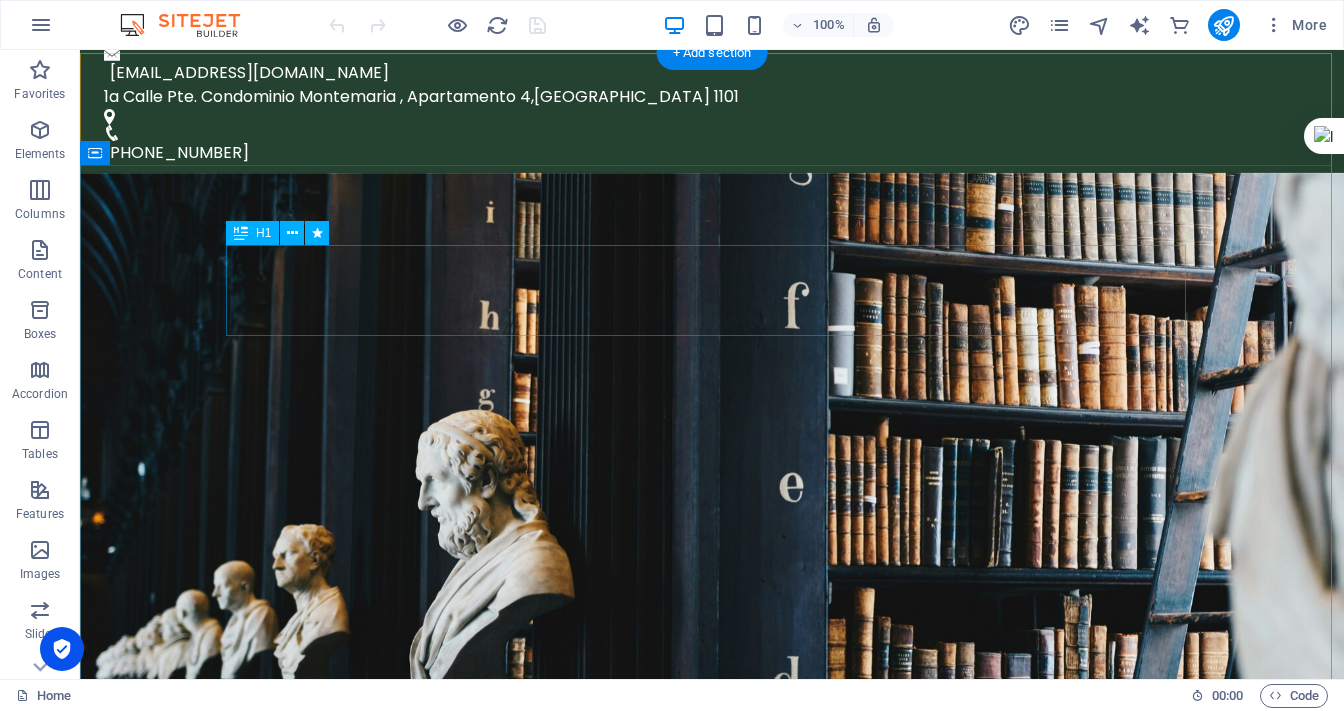 scroll, scrollTop: 0, scrollLeft: 0, axis: both 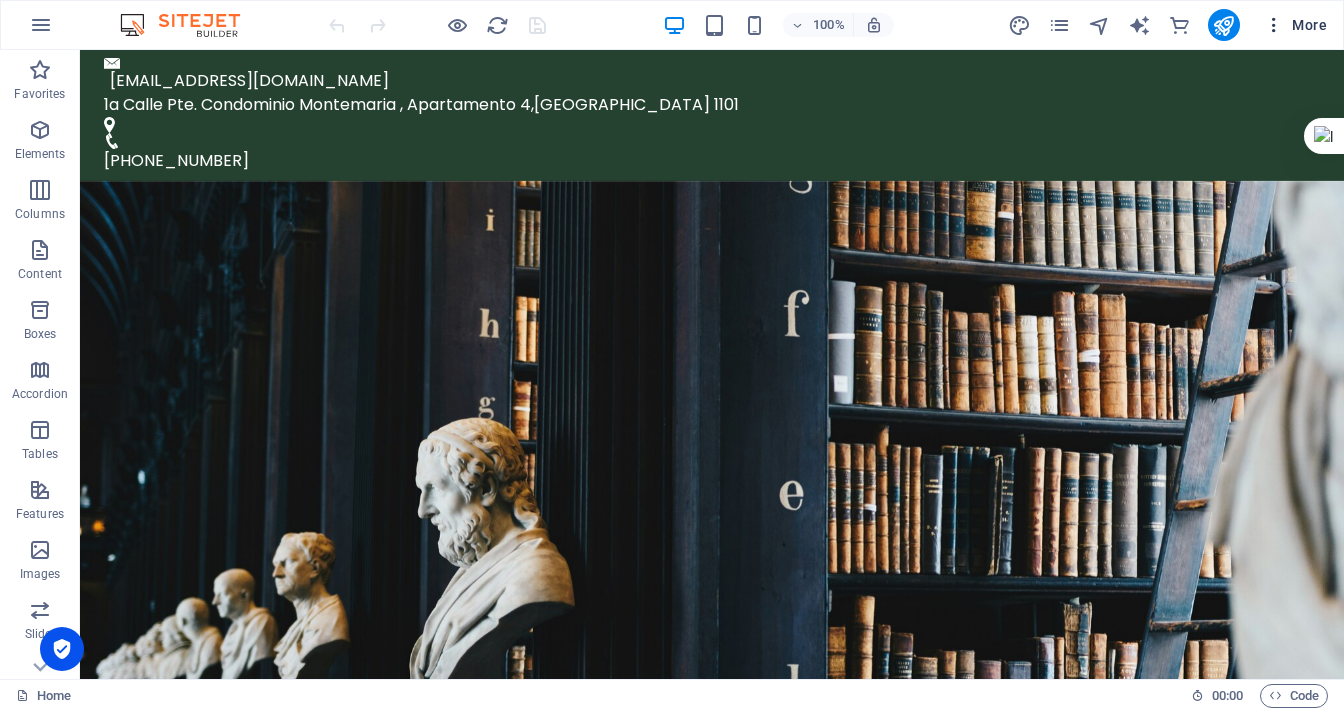 click on "More" at bounding box center [1295, 25] 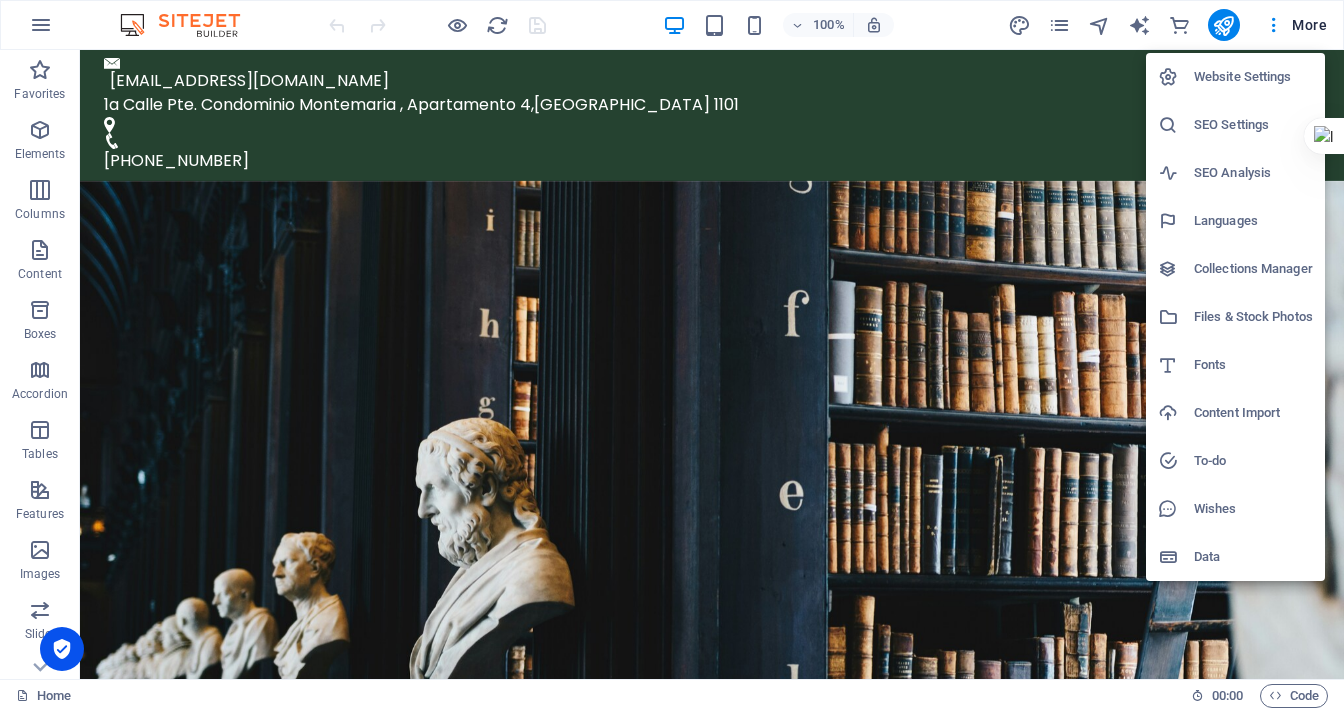 click on "Website Settings" at bounding box center [1253, 77] 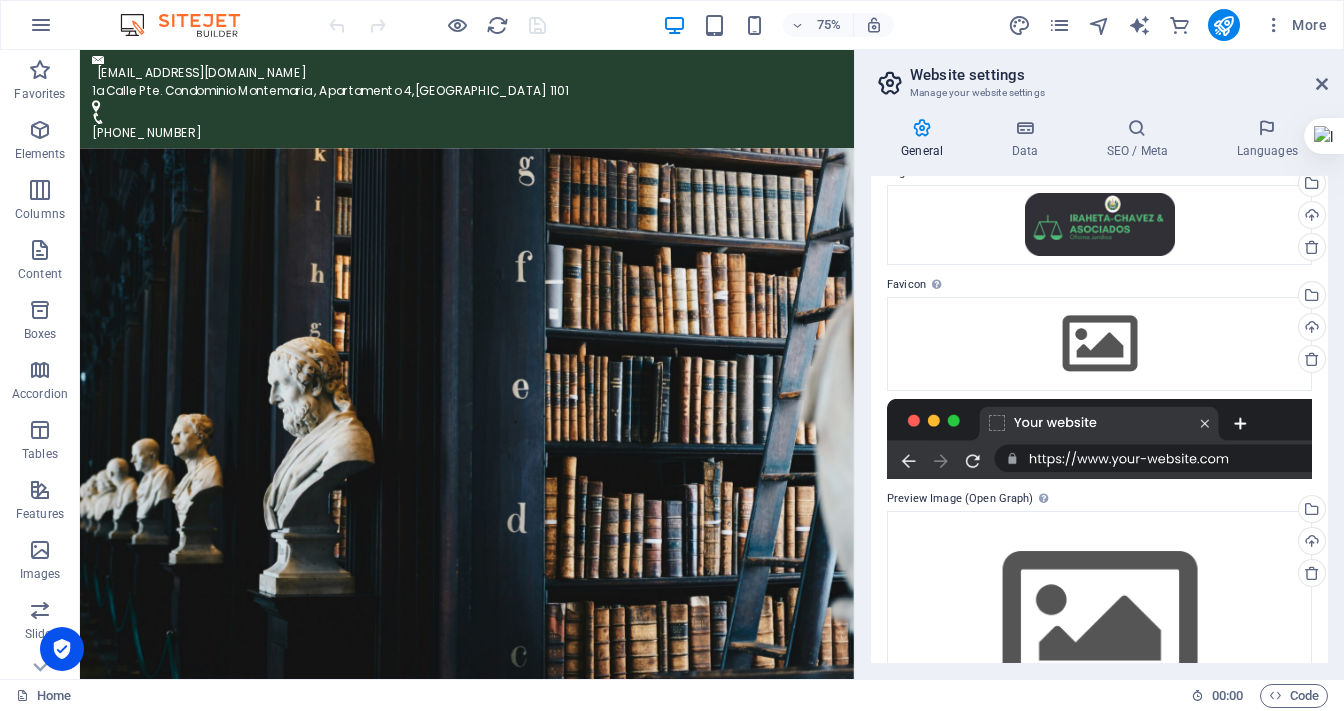 scroll, scrollTop: 180, scrollLeft: 0, axis: vertical 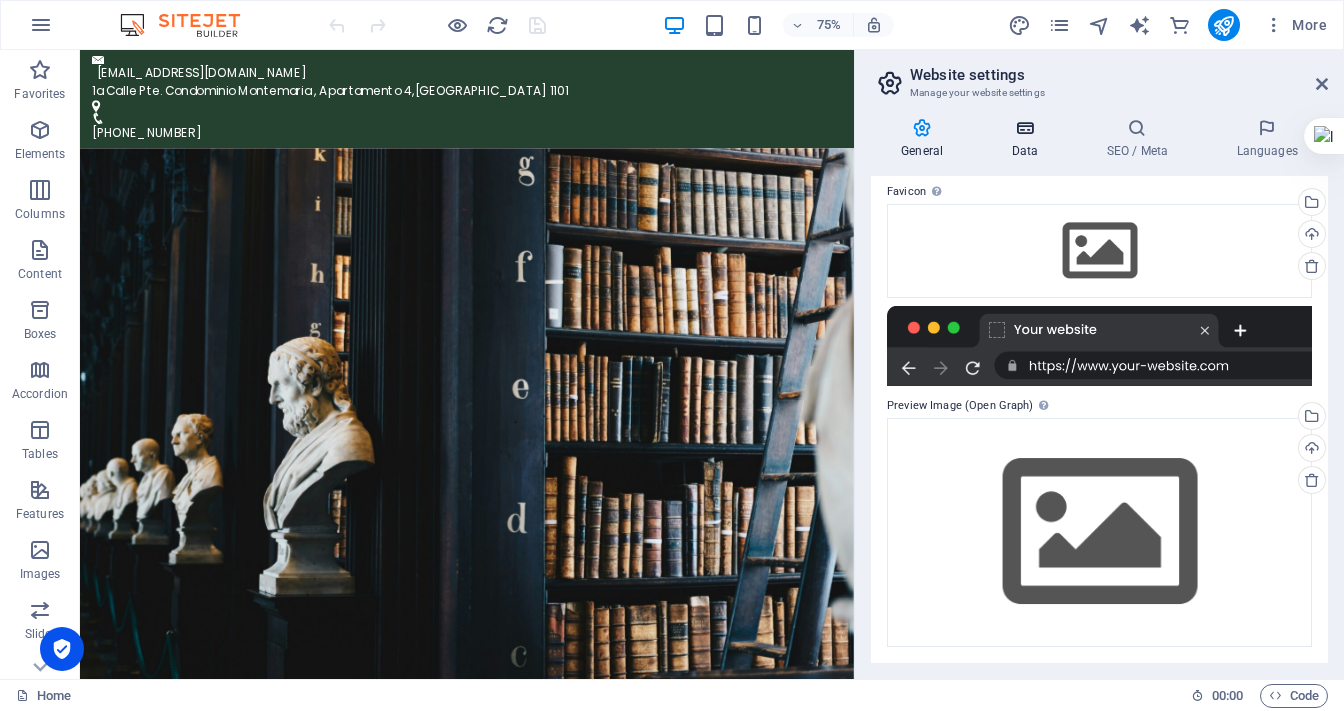 click on "Data" at bounding box center (1028, 139) 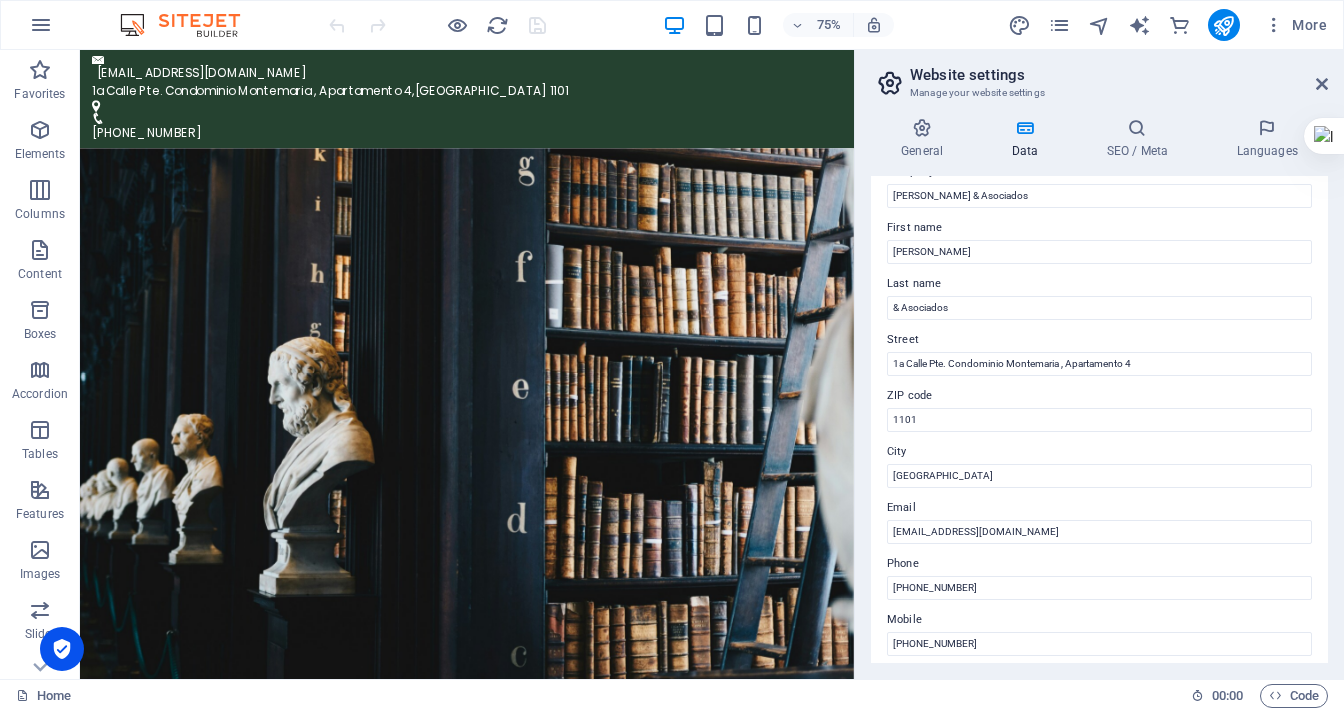 scroll, scrollTop: 0, scrollLeft: 0, axis: both 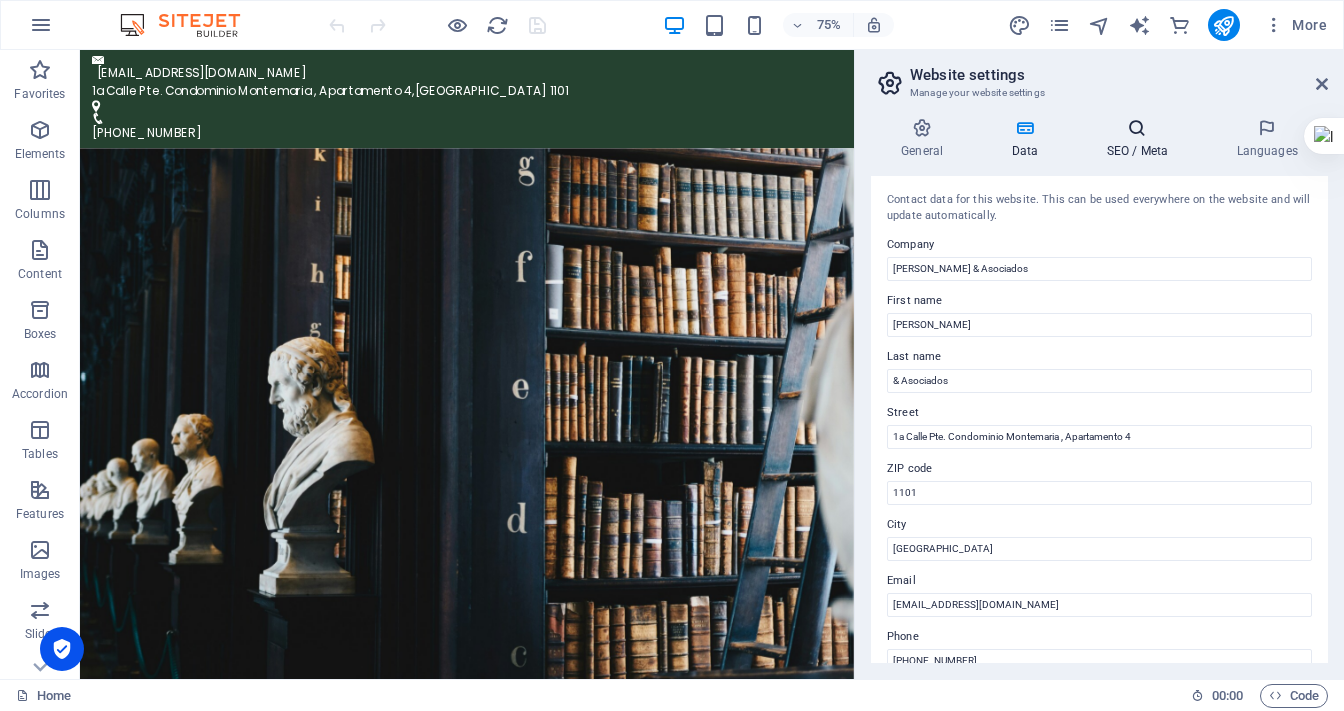 click on "SEO / Meta" at bounding box center [1141, 139] 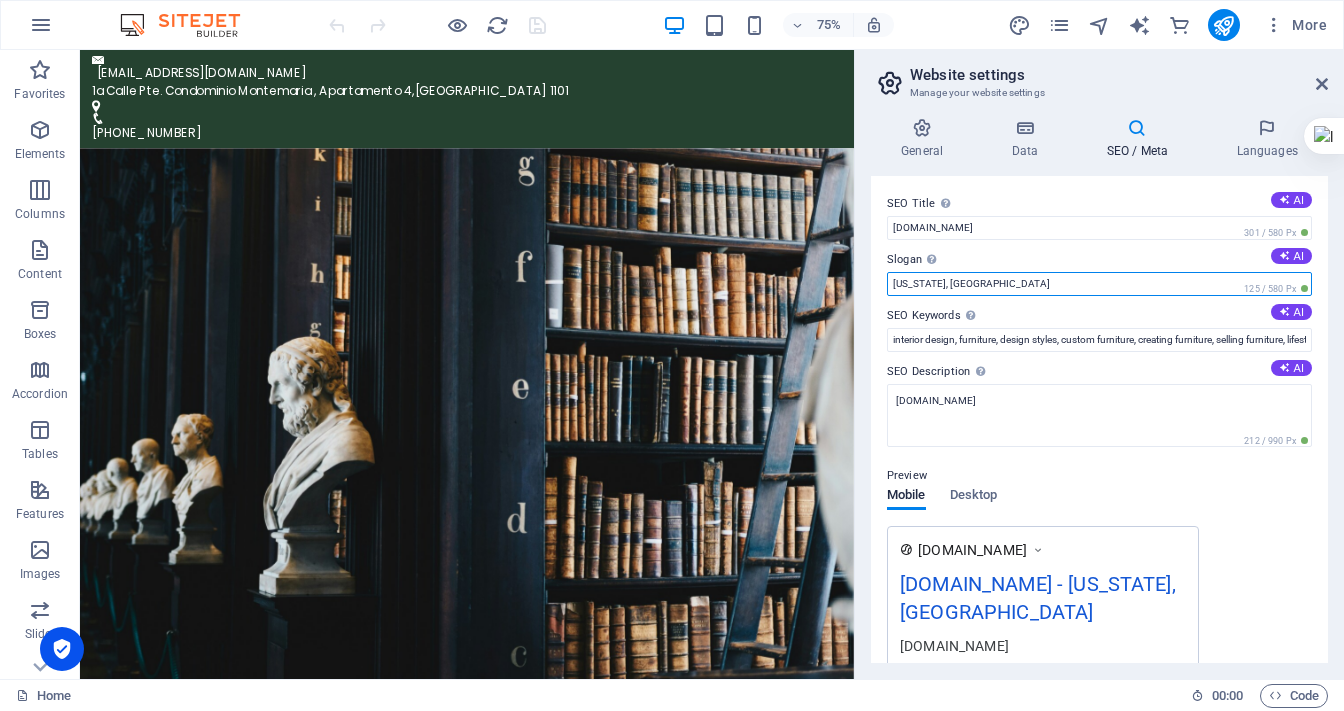 click on "[US_STATE], [GEOGRAPHIC_DATA]" at bounding box center [1099, 284] 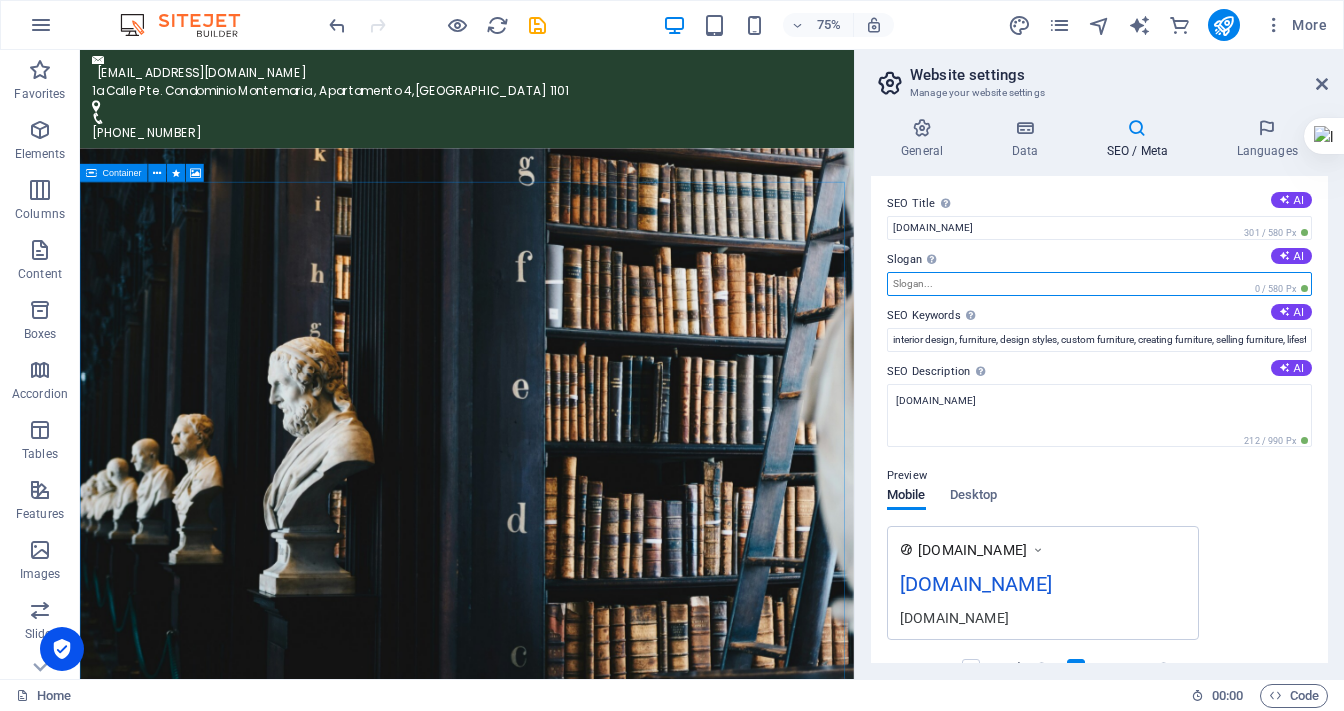 click on "Slogan The slogan of your website. AI" at bounding box center [1099, 284] 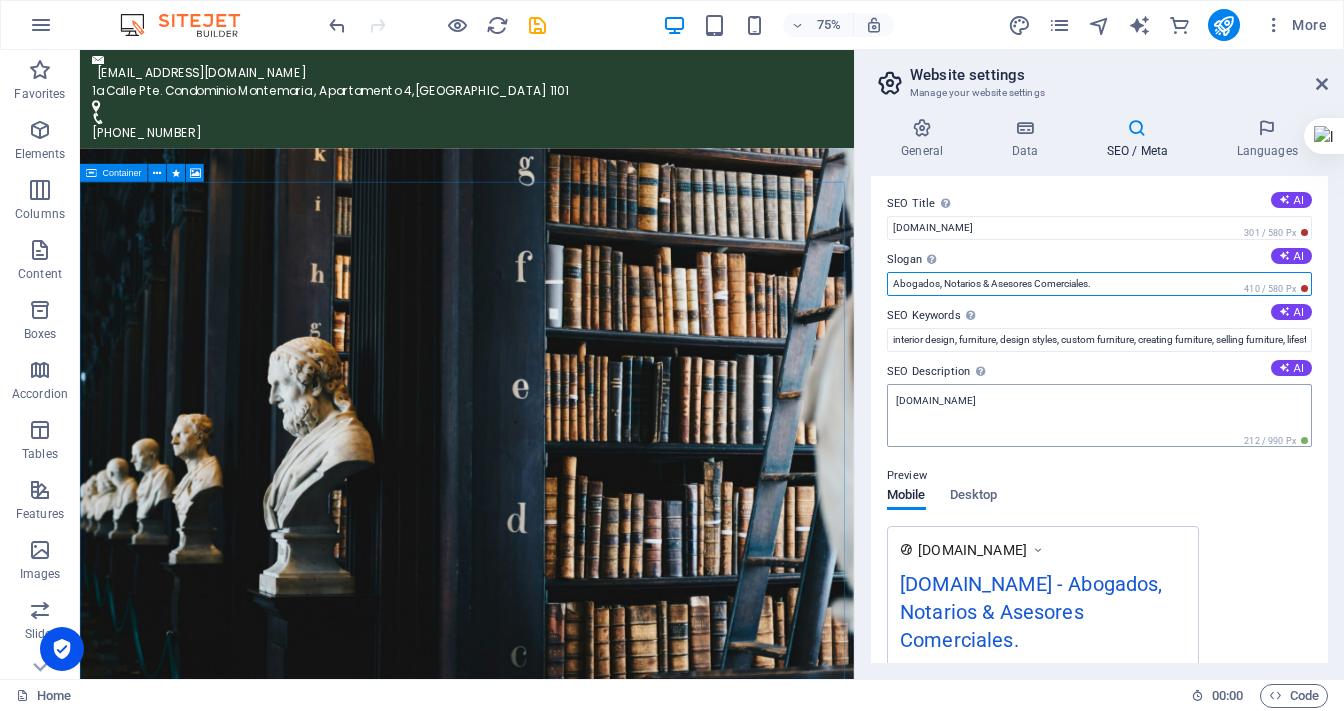 type on "Abogados, Notarios & Asesores Comerciales." 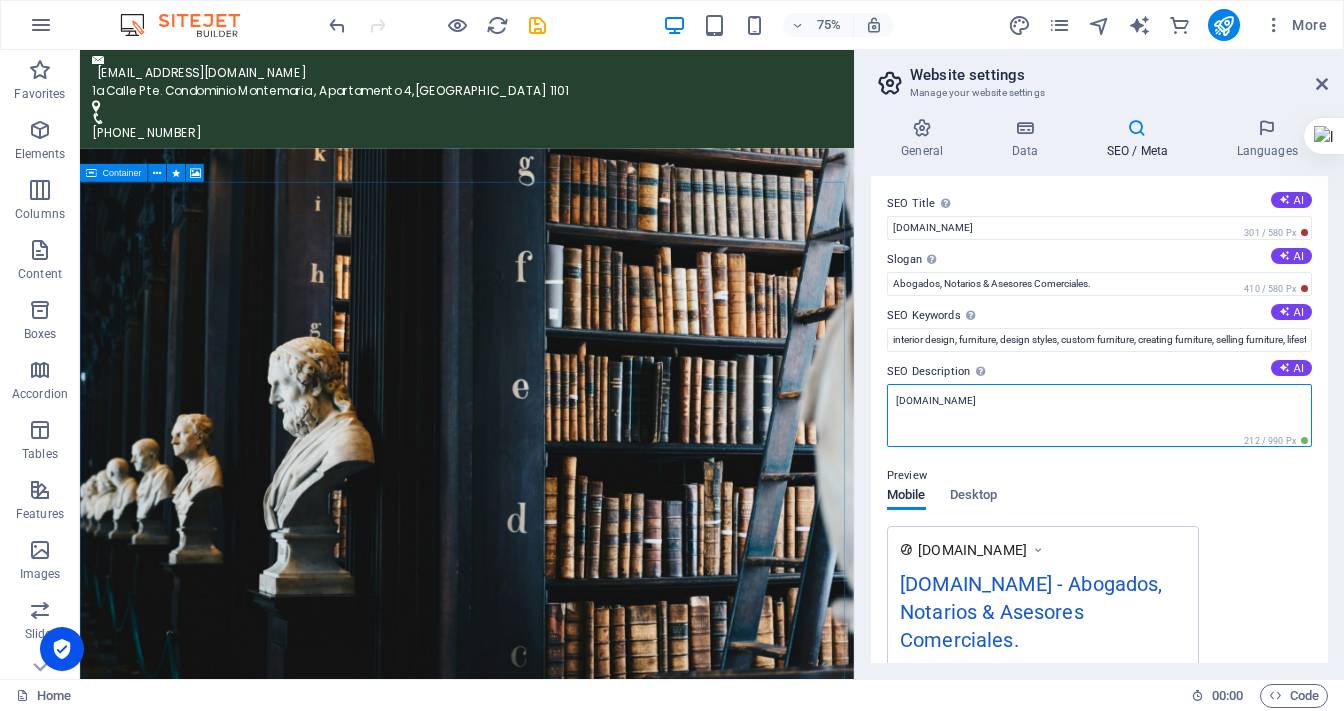 click on "[DOMAIN_NAME]" at bounding box center [1099, 415] 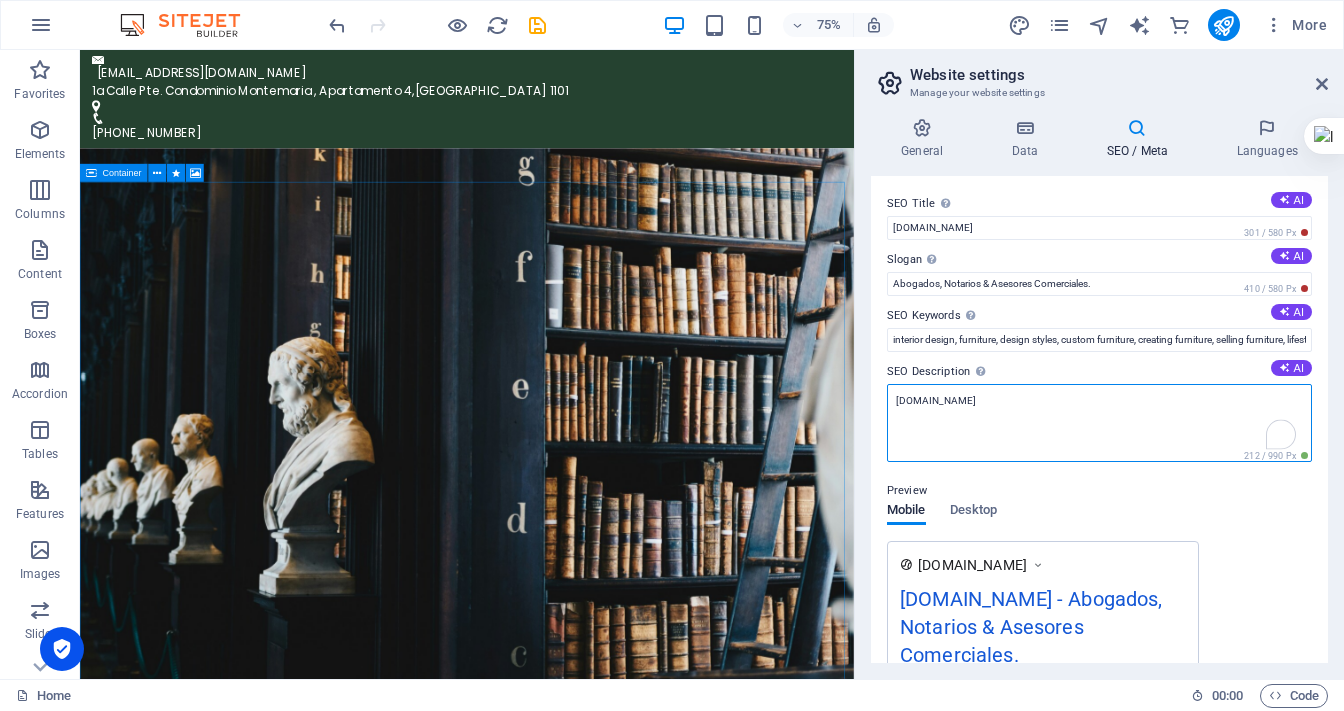 drag, startPoint x: 1086, startPoint y: 406, endPoint x: 886, endPoint y: 405, distance: 200.0025 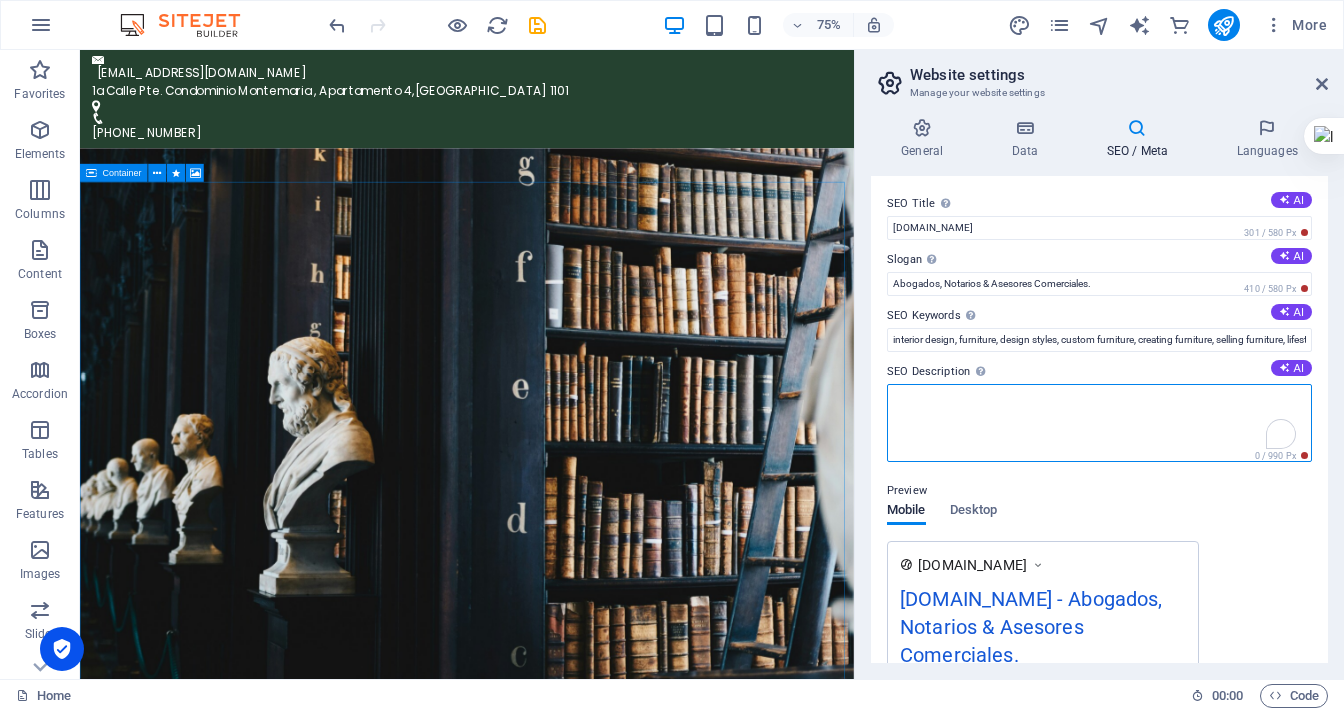 type 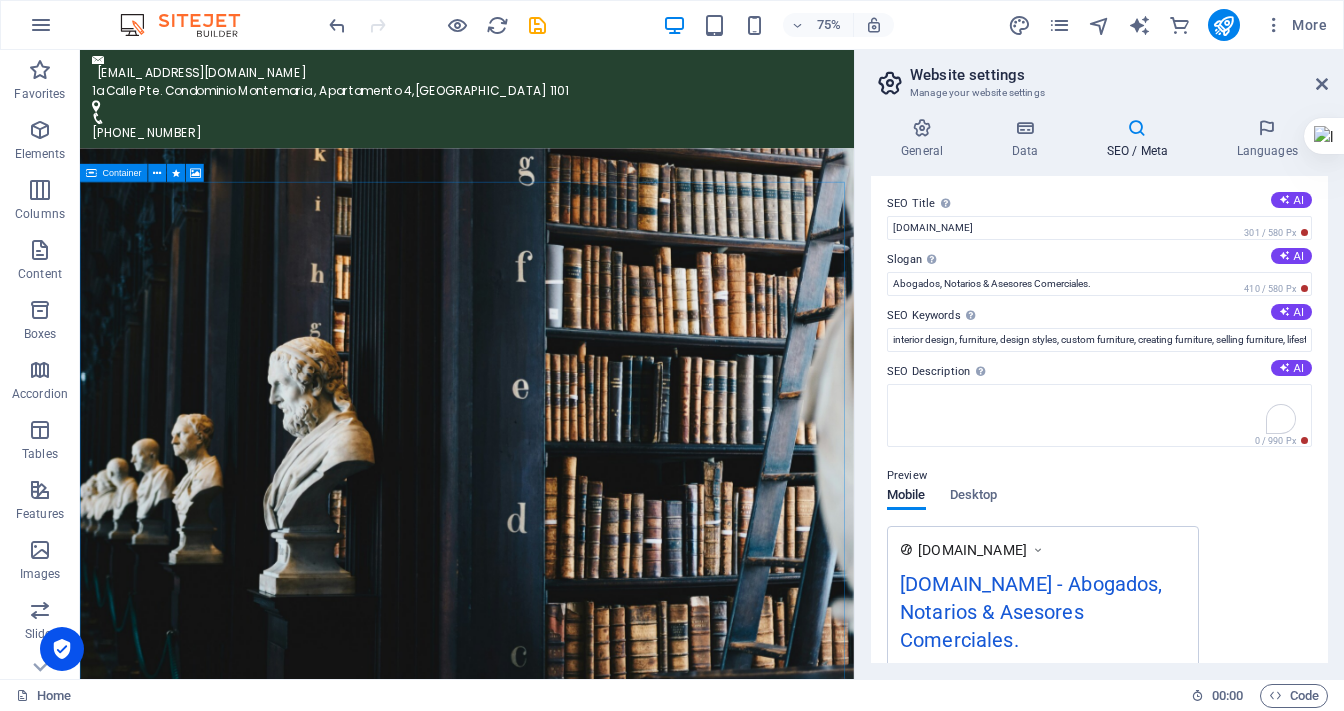 click on "Preview Mobile Desktop [DOMAIN_NAME] [DOMAIN_NAME] - Abogados, Notarios & Asesores Comerciales. [DOMAIN_NAME]" at bounding box center [1099, 572] 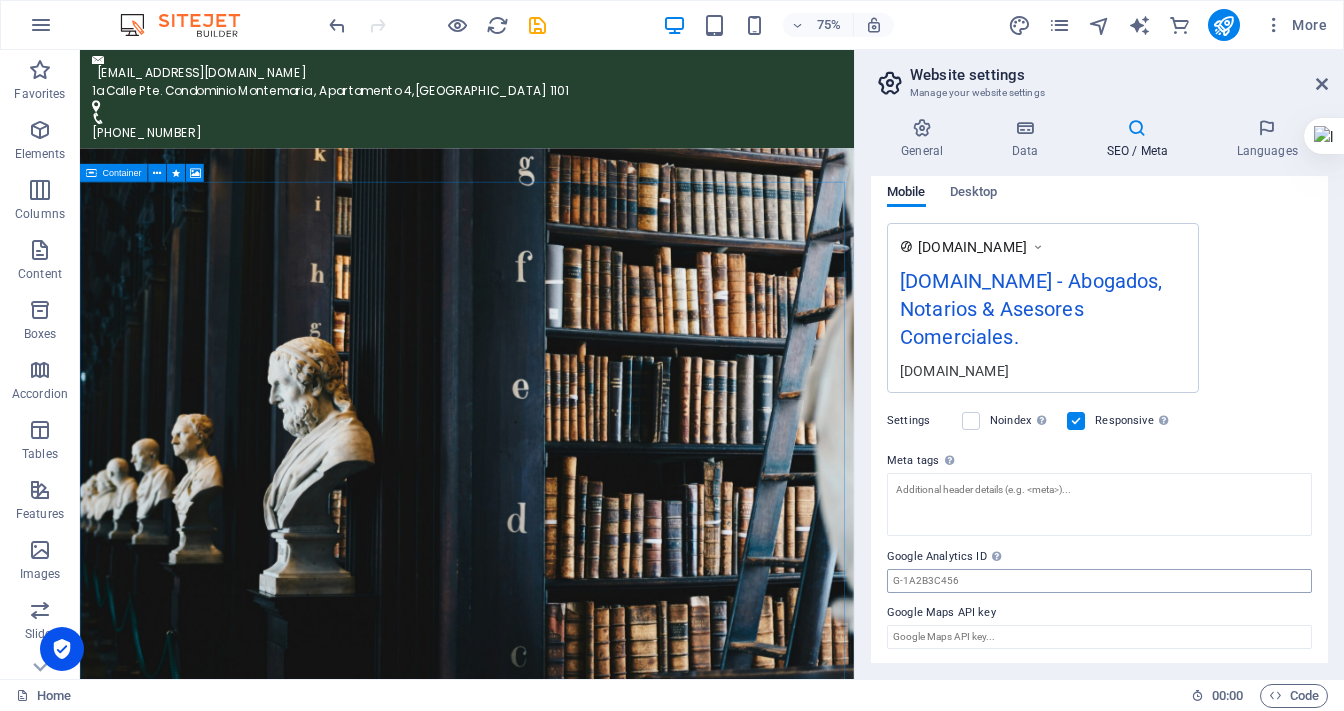 scroll, scrollTop: 0, scrollLeft: 0, axis: both 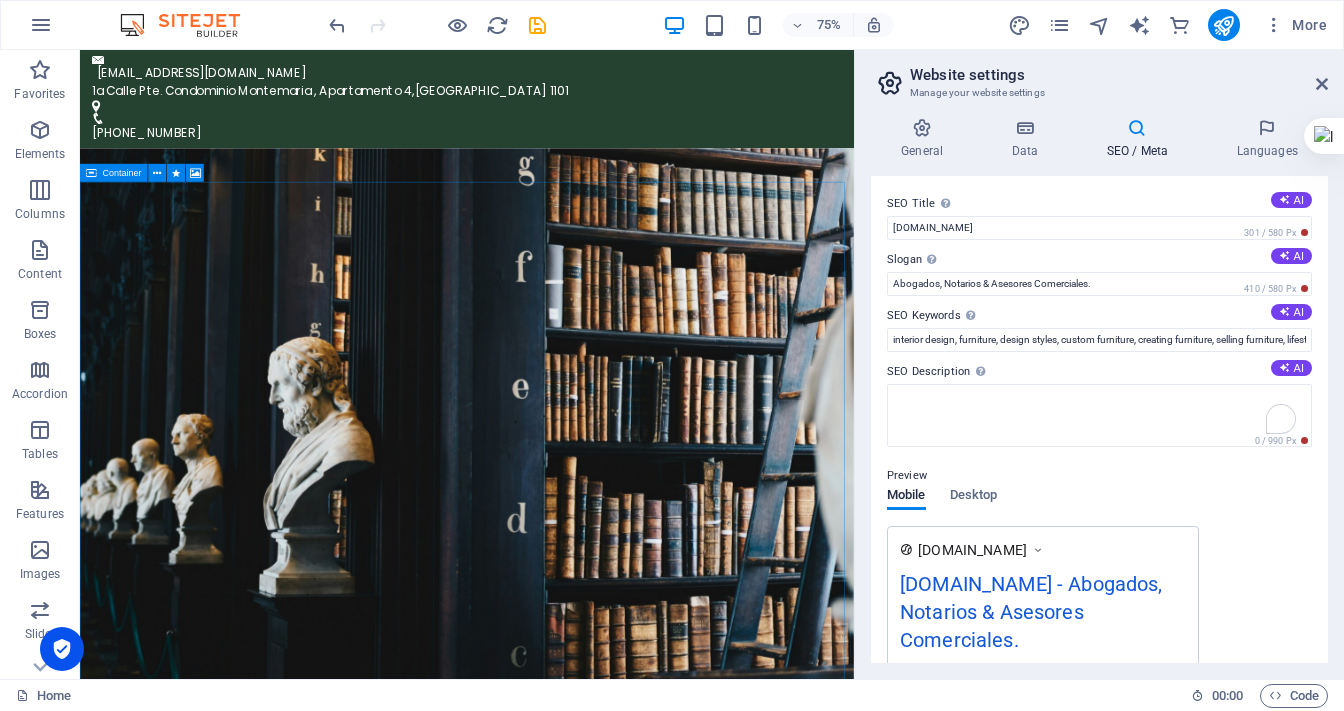 click on "SEO / Meta" at bounding box center (1141, 139) 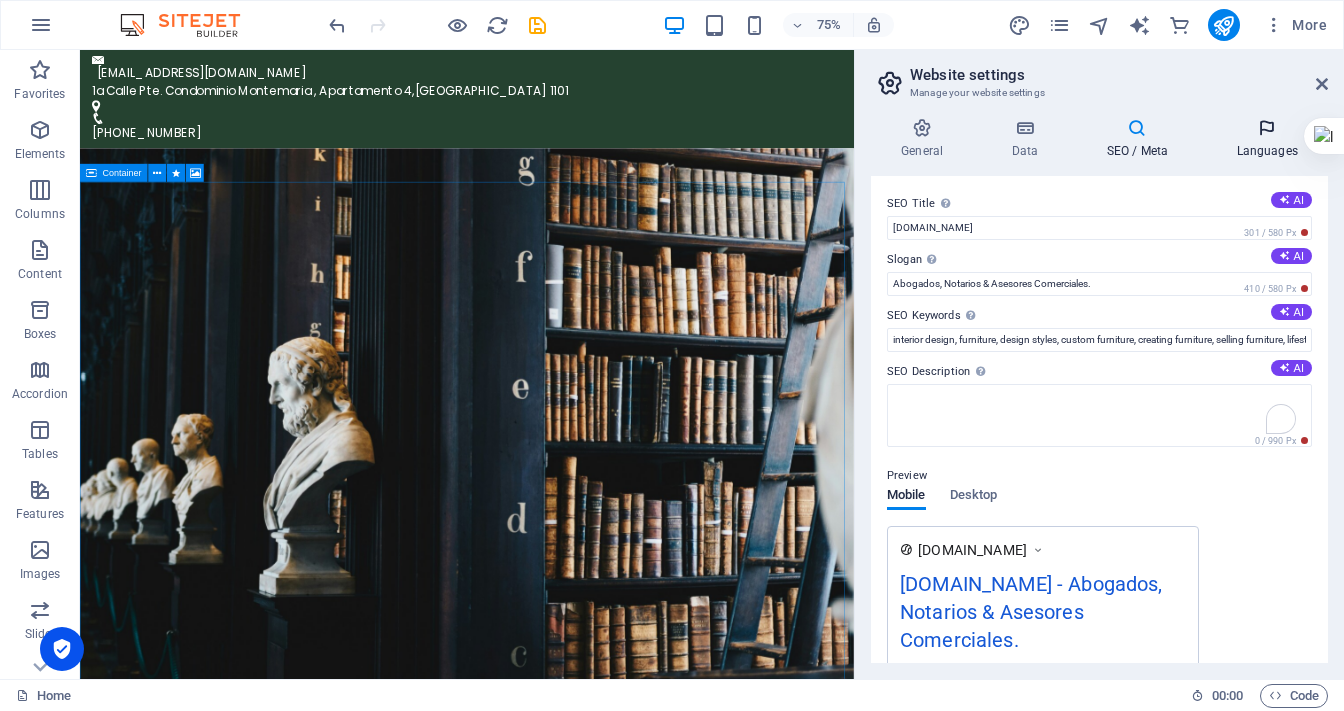 click on "Languages" at bounding box center (1267, 139) 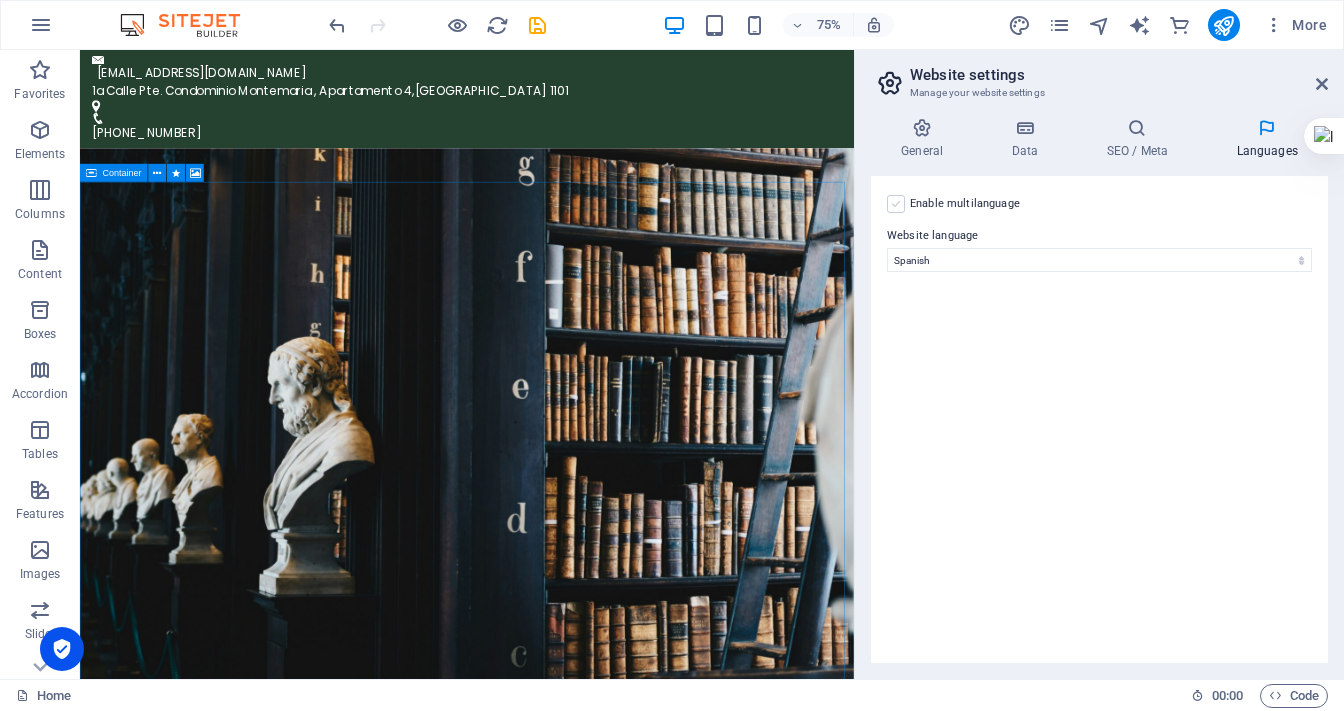 click at bounding box center [896, 204] 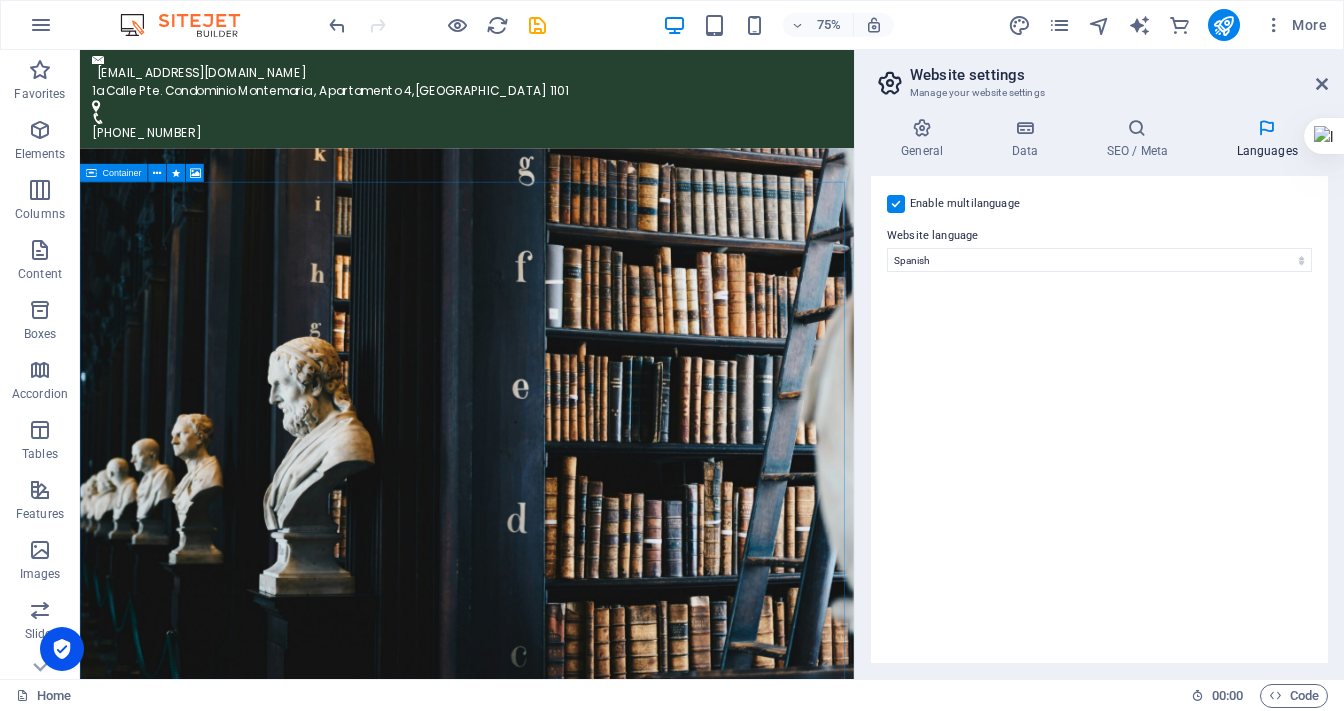 select 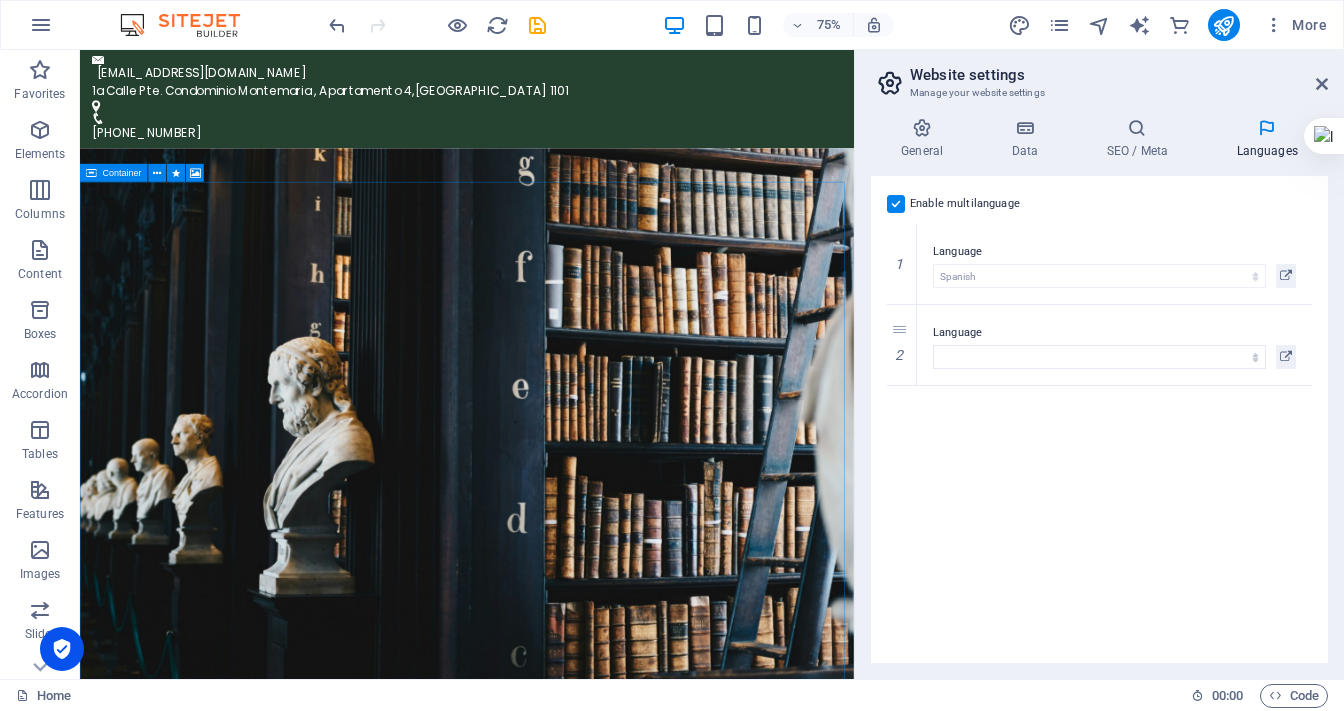 click at bounding box center [896, 204] 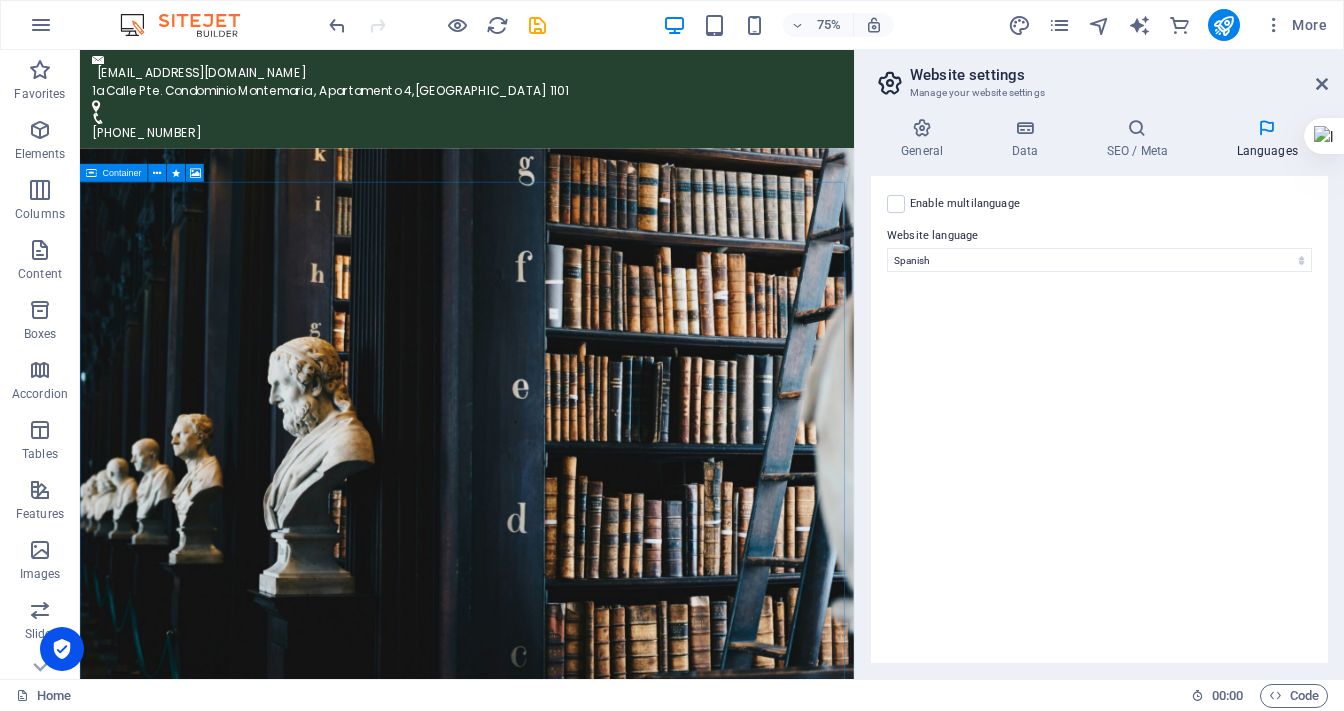 click on "Enable multilanguage To disable multilanguage delete all languages until only one language remains. Website language Abkhazian Afar Afrikaans Akan Albanian Amharic Arabic Aragonese Armenian Assamese Avaric Avestan Aymara Azerbaijani Bambara Bashkir Basque Belarusian Bengali Bihari languages Bislama Bokmål Bosnian Breton Bulgarian Burmese Catalan Central Khmer Chamorro Chechen Chinese Church Slavic Chuvash Cornish Corsican Cree Croatian Czech Danish Dutch Dzongkha English Esperanto Estonian Ewe Faroese Farsi (Persian) Fijian Finnish French Fulah Gaelic Galician Ganda Georgian German Greek Greenlandic Guaraní Gujarati Haitian Creole Hausa Hebrew Herero Hindi Hiri Motu Hungarian Icelandic Ido Igbo Indonesian Interlingua Interlingue Inuktitut Inupiaq Irish Italian Japanese Javanese Kannada Kanuri Kashmiri Kazakh Kikuyu Kinyarwanda Komi Kongo Korean Kurdish Kwanyama Kyrgyz Lao Latin Latvian Limburgish Lingala Lithuanian Luba-Katanga Luxembourgish Macedonian Malagasy Malay Malayalam Maldivian Maltese Manx Maori 1" at bounding box center [1099, 419] 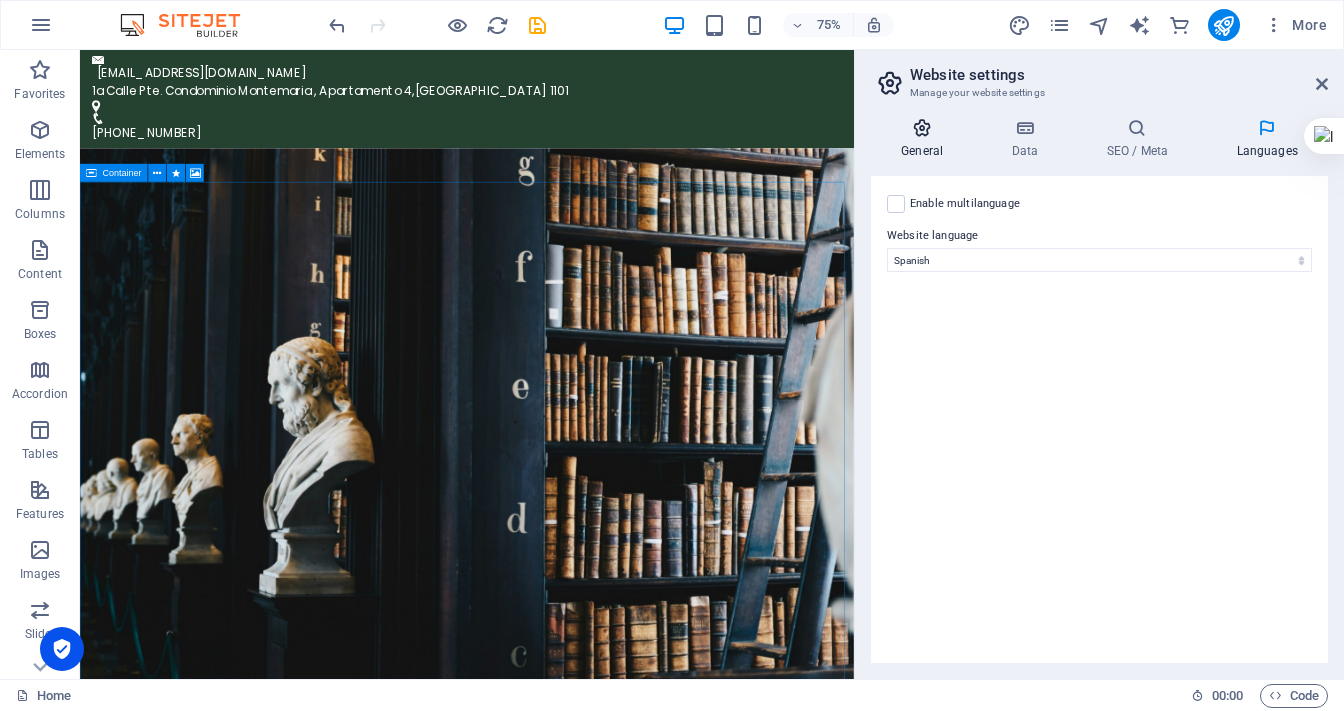 click on "General" at bounding box center (926, 139) 